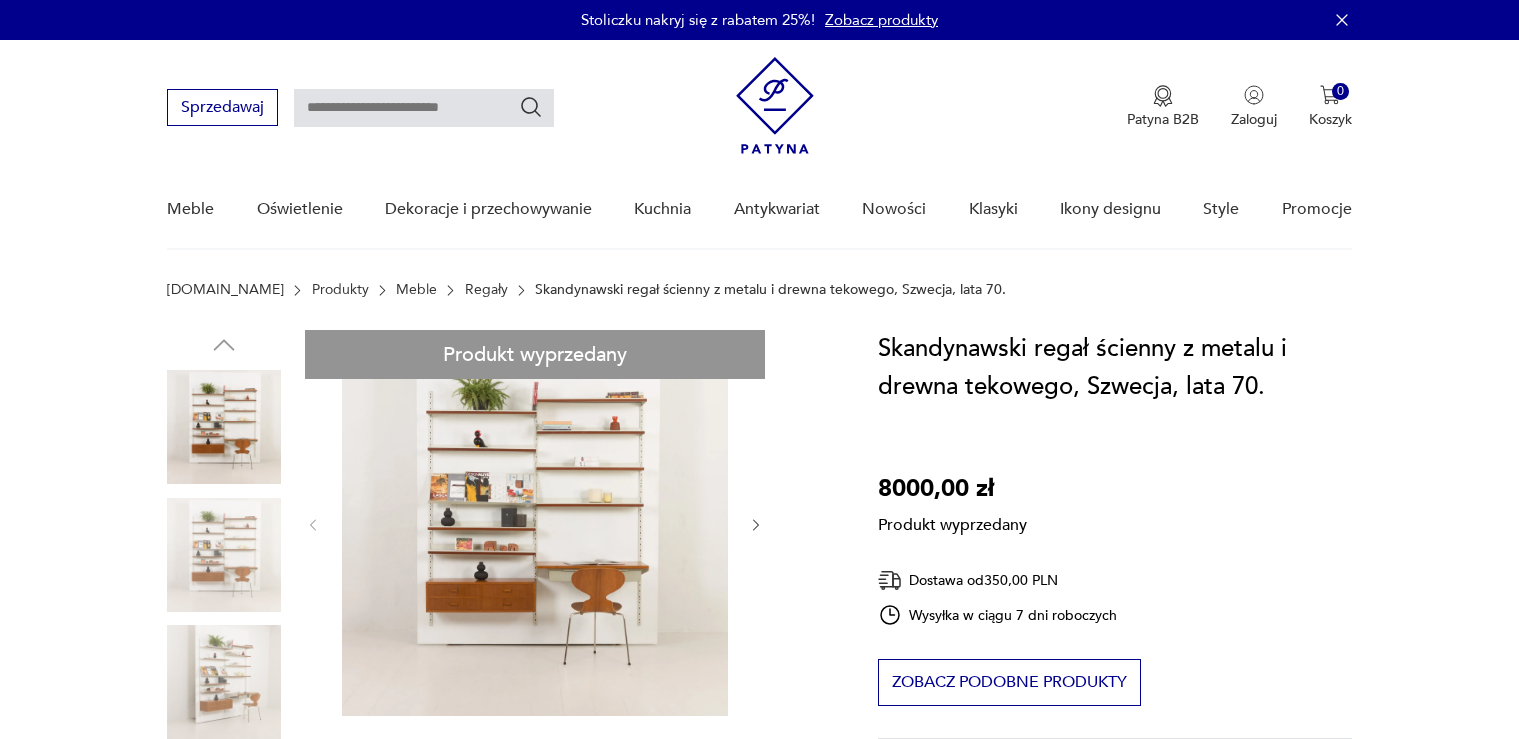 scroll, scrollTop: 0, scrollLeft: 0, axis: both 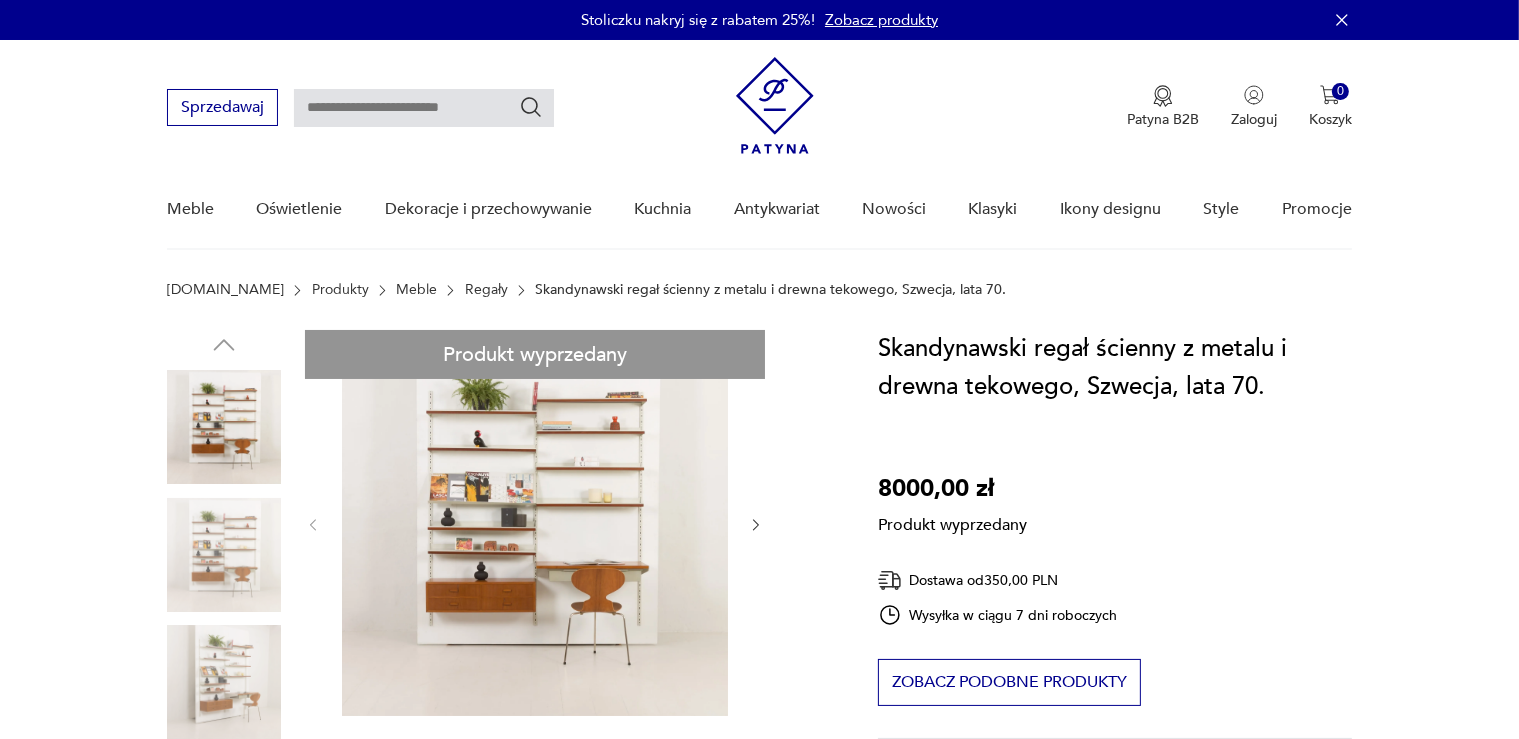 click on "Regały" at bounding box center (486, 290) 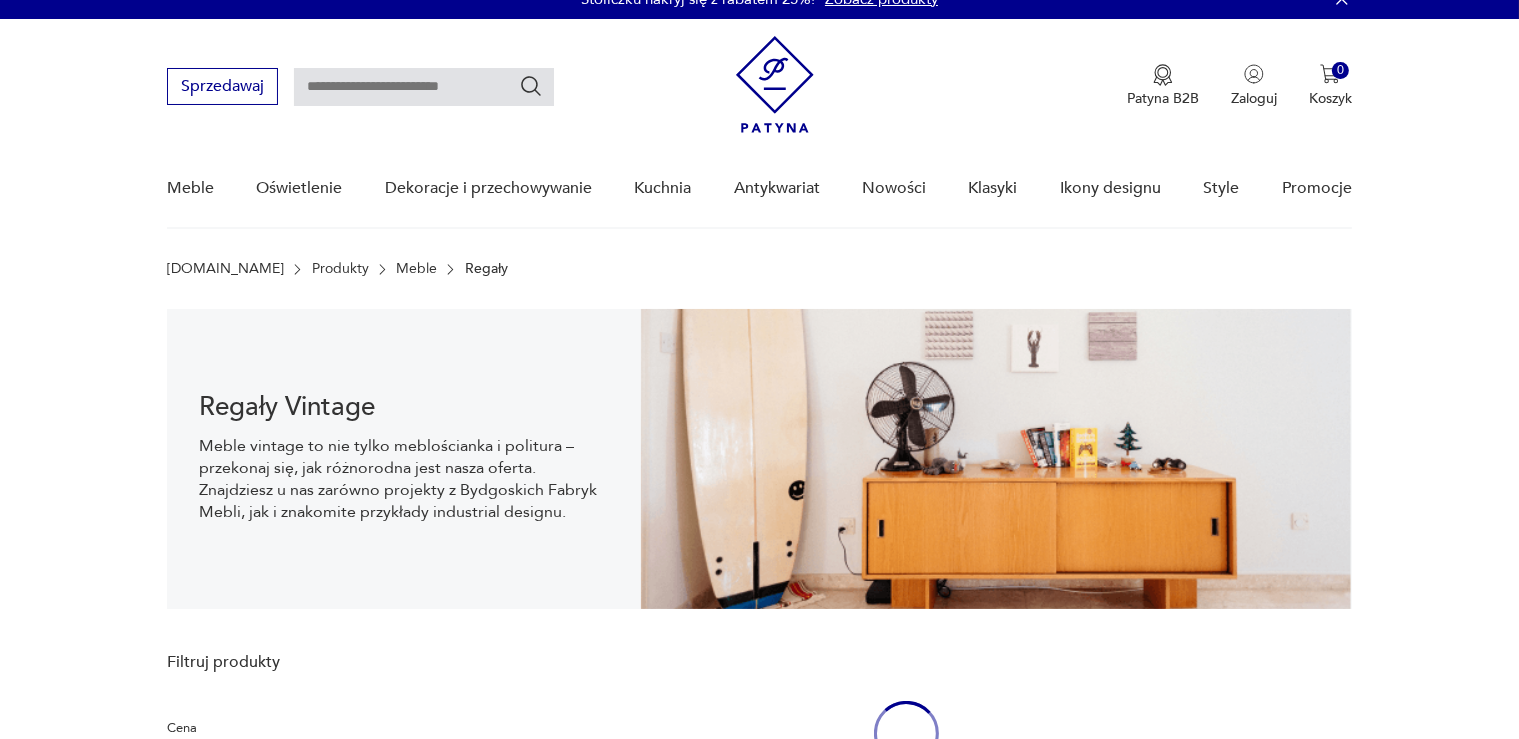 scroll, scrollTop: 27, scrollLeft: 0, axis: vertical 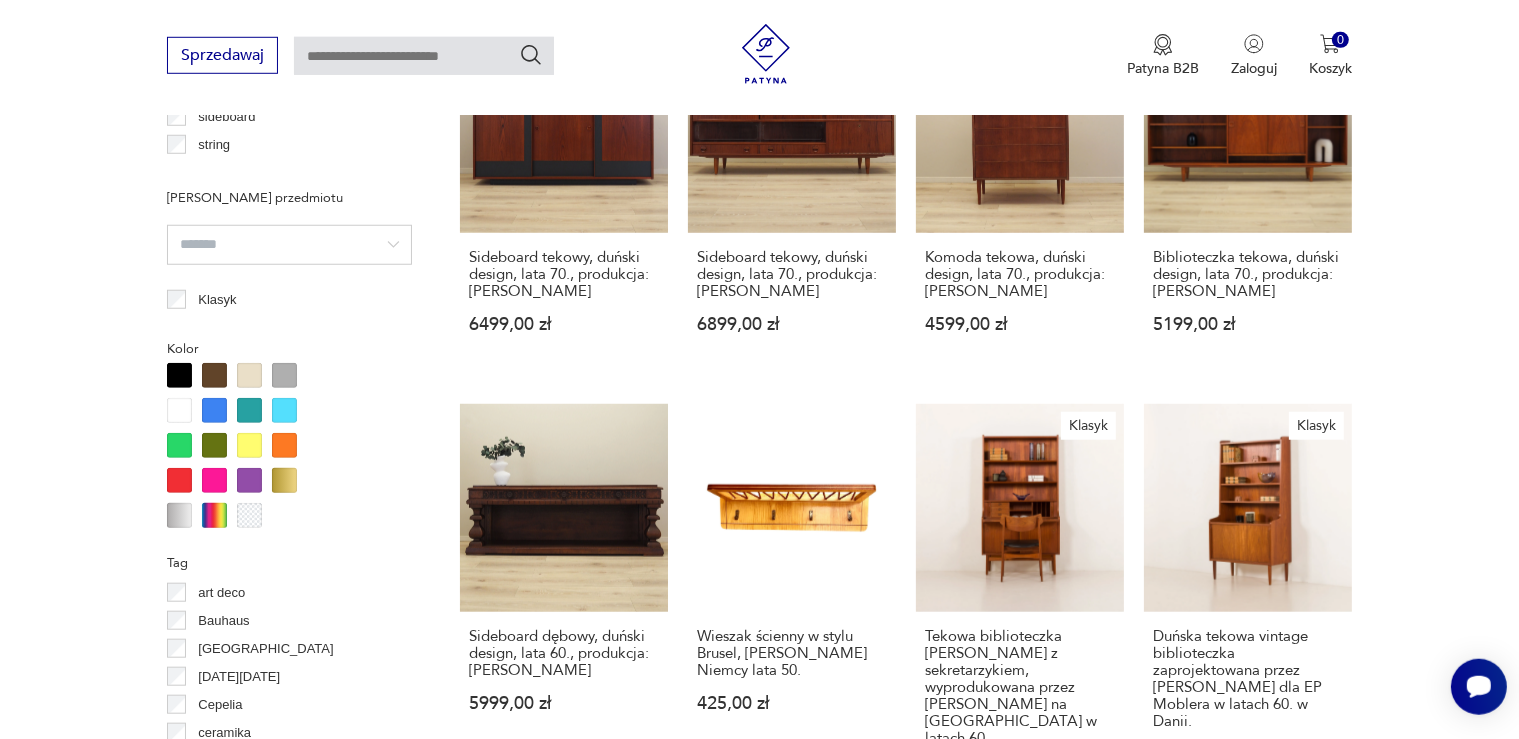 click at bounding box center (289, 245) 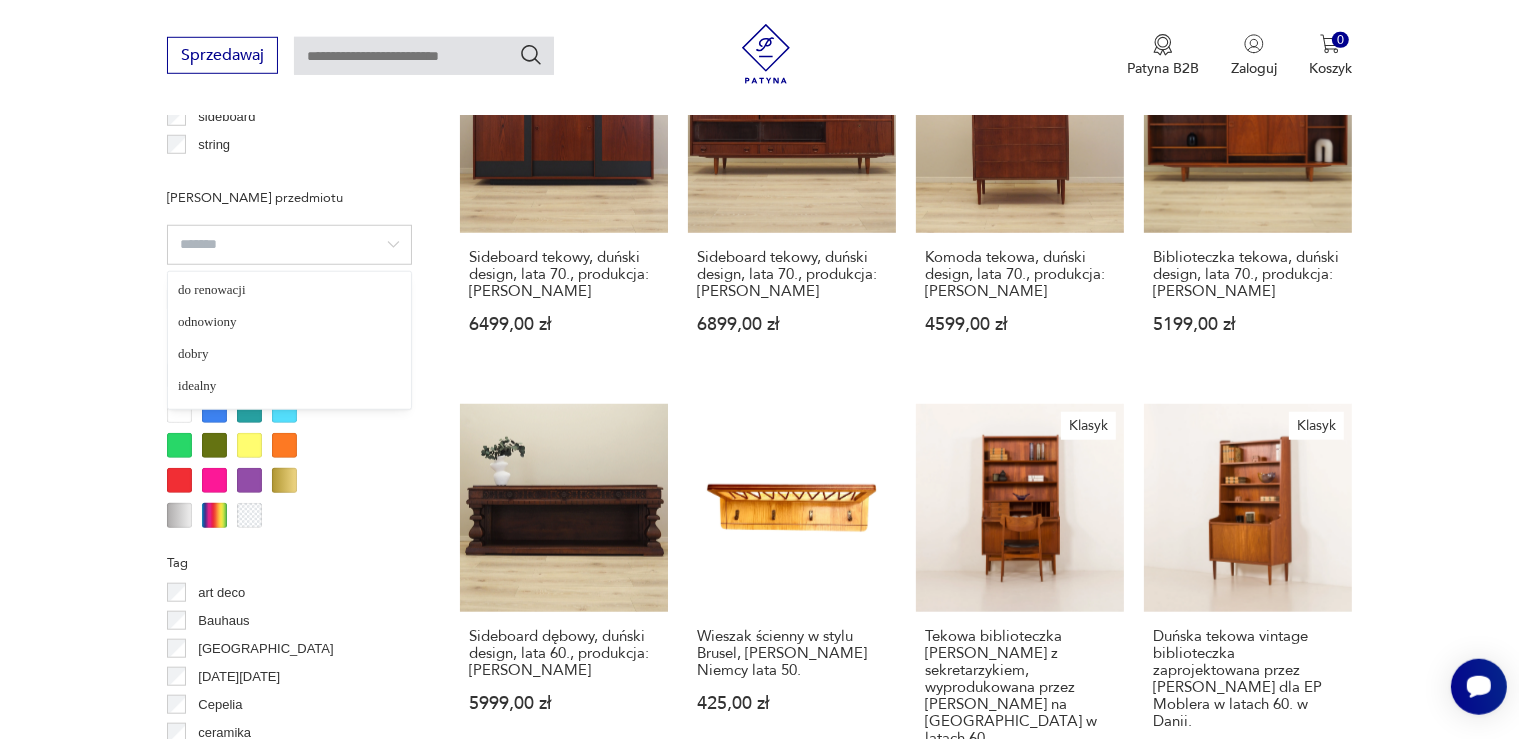 click at bounding box center [289, 245] 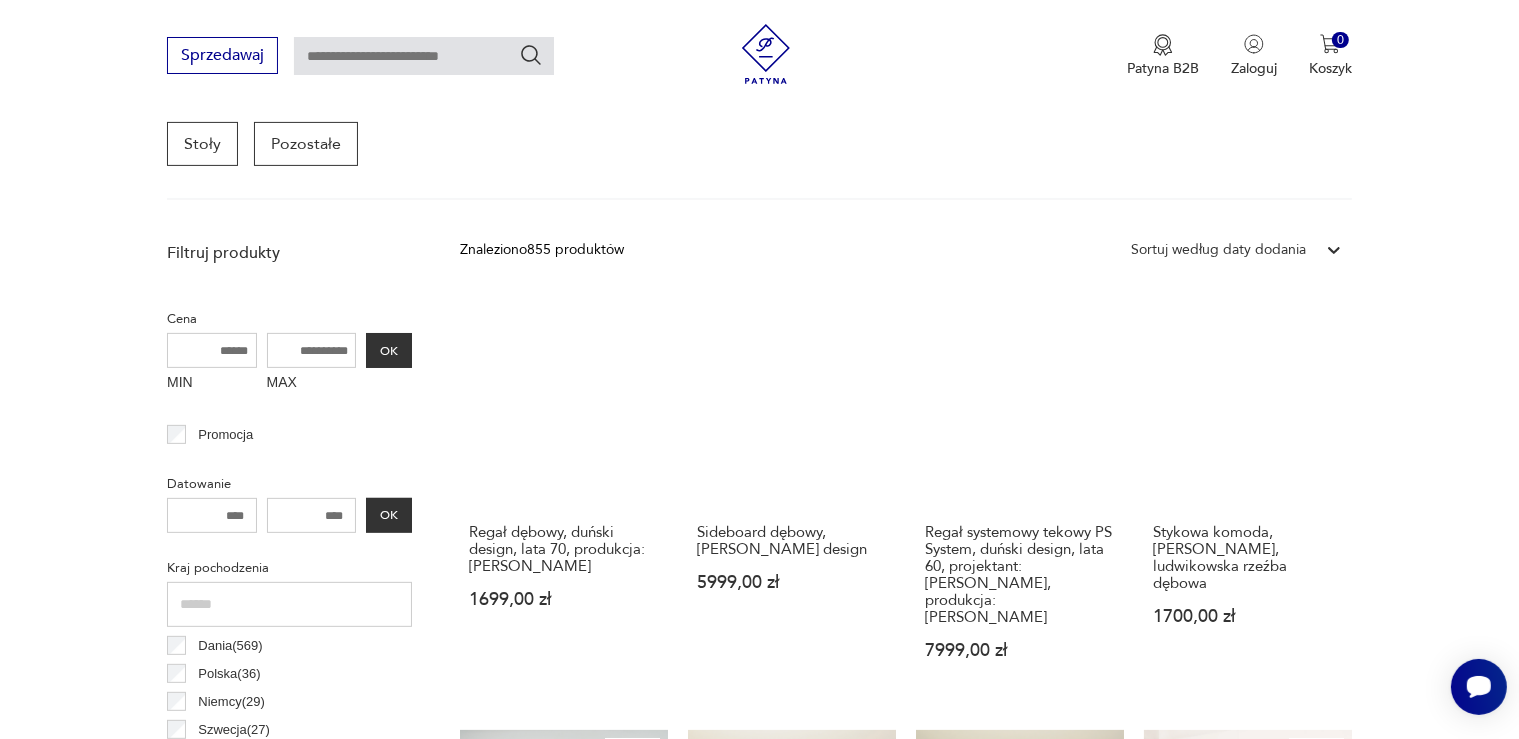 scroll, scrollTop: 662, scrollLeft: 0, axis: vertical 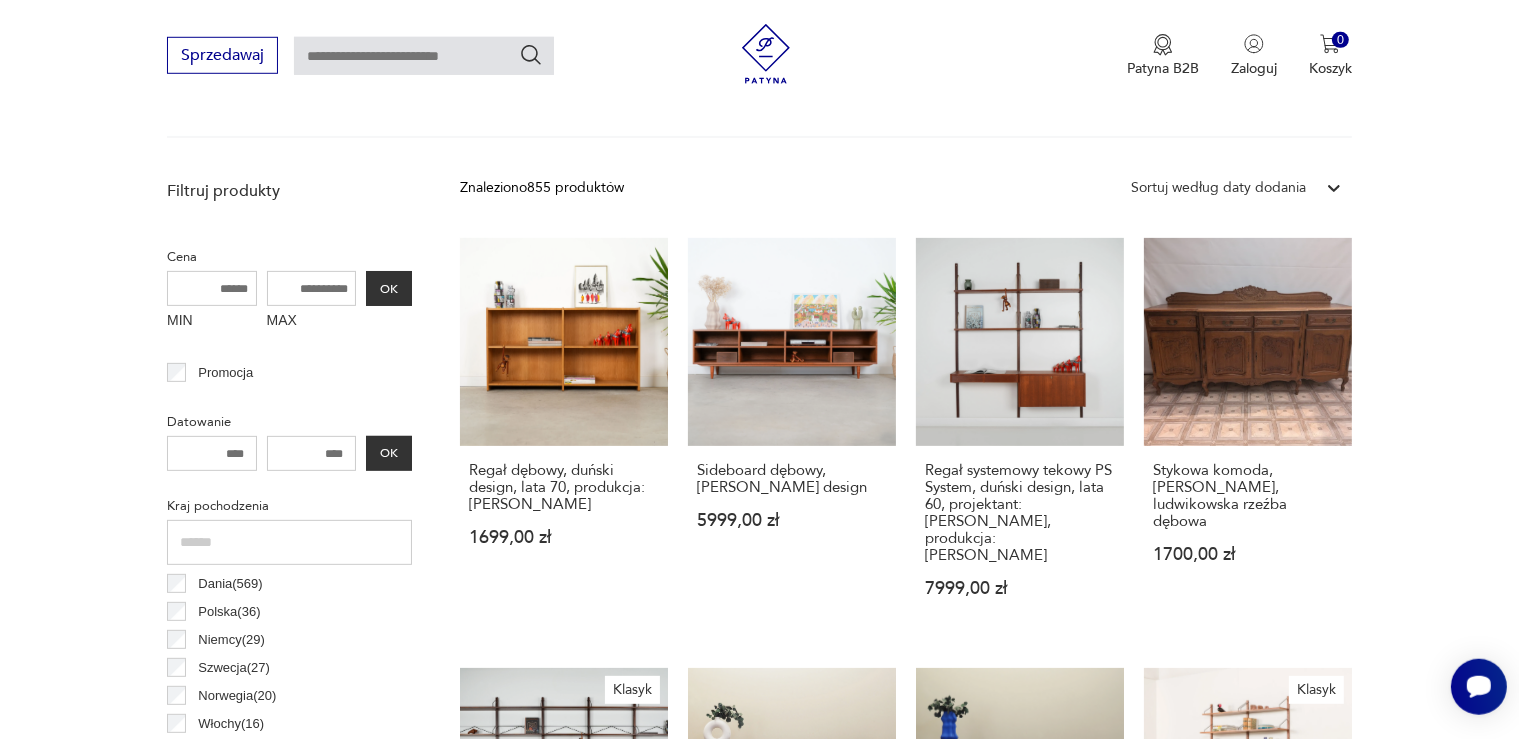 click on "Sortuj według daty dodania" at bounding box center [1218, 188] 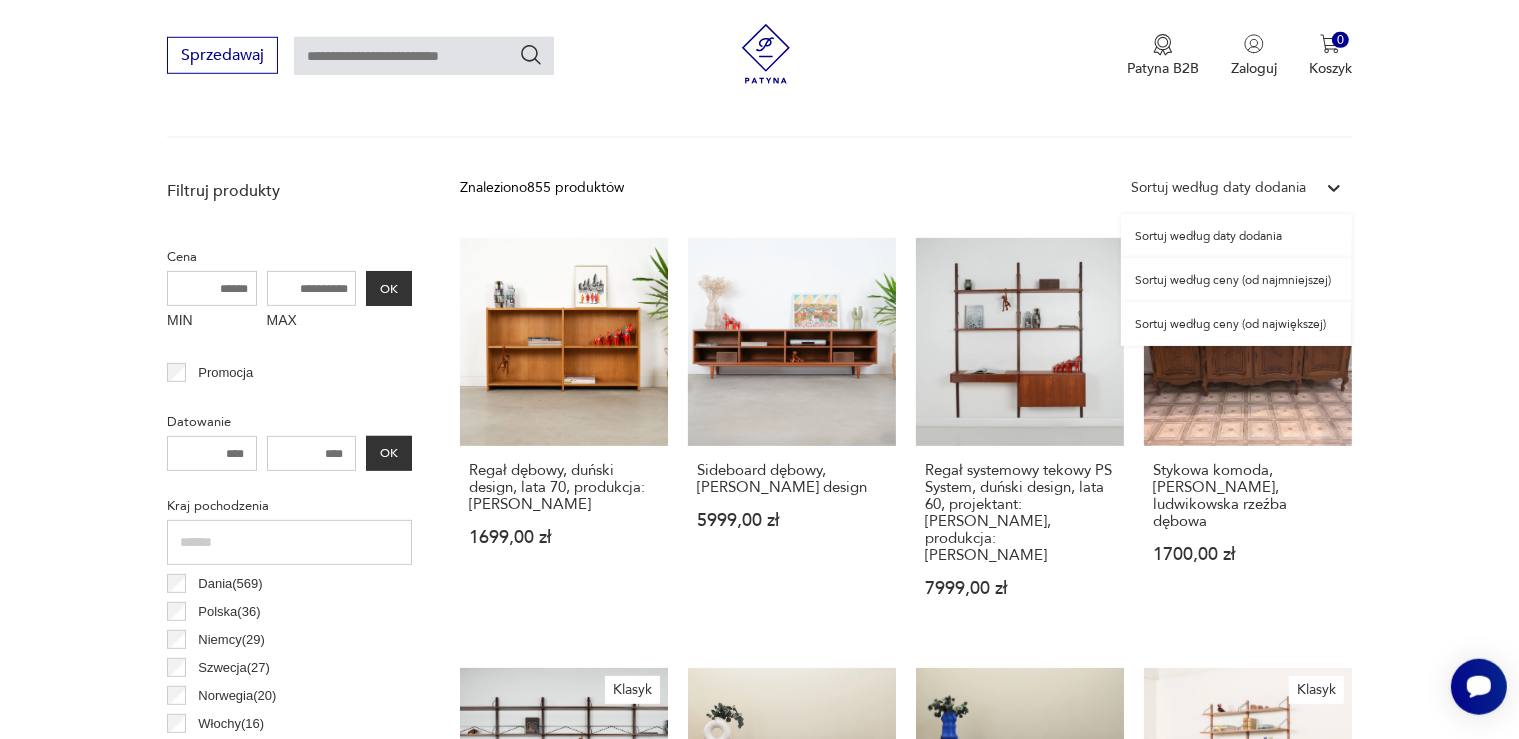 click on "Sortuj według ceny (od największej)" at bounding box center [1236, 324] 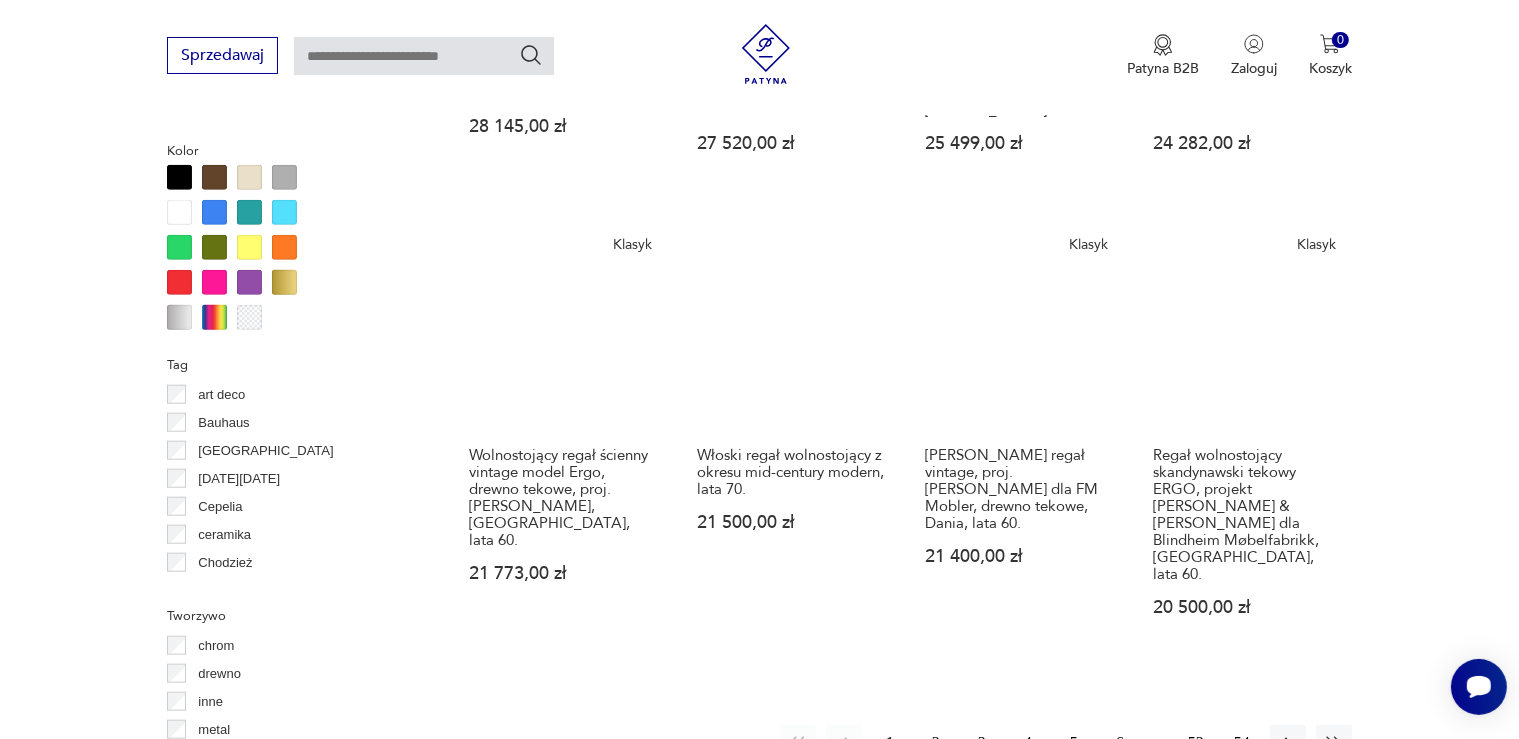scroll, scrollTop: 2008, scrollLeft: 0, axis: vertical 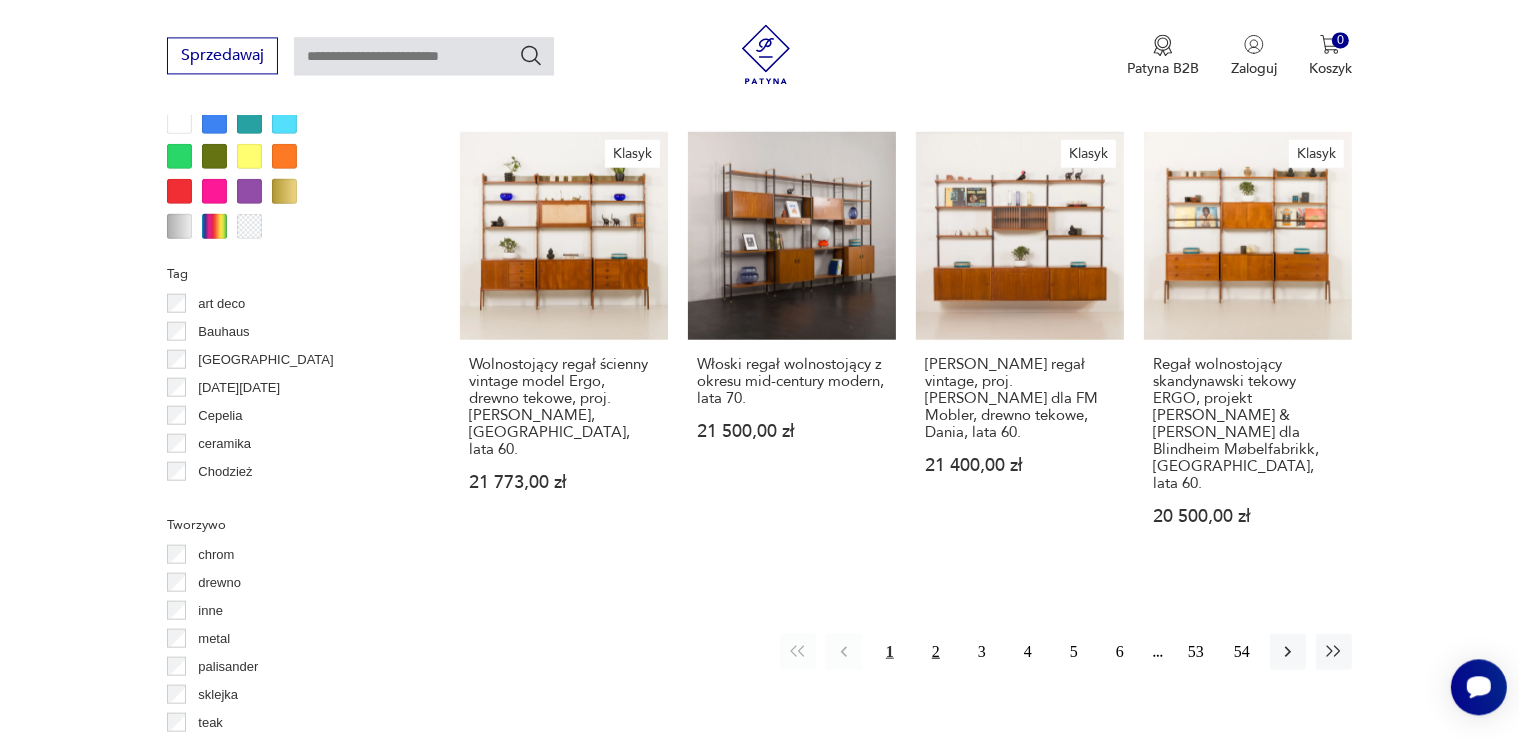 click on "2" at bounding box center [936, 651] 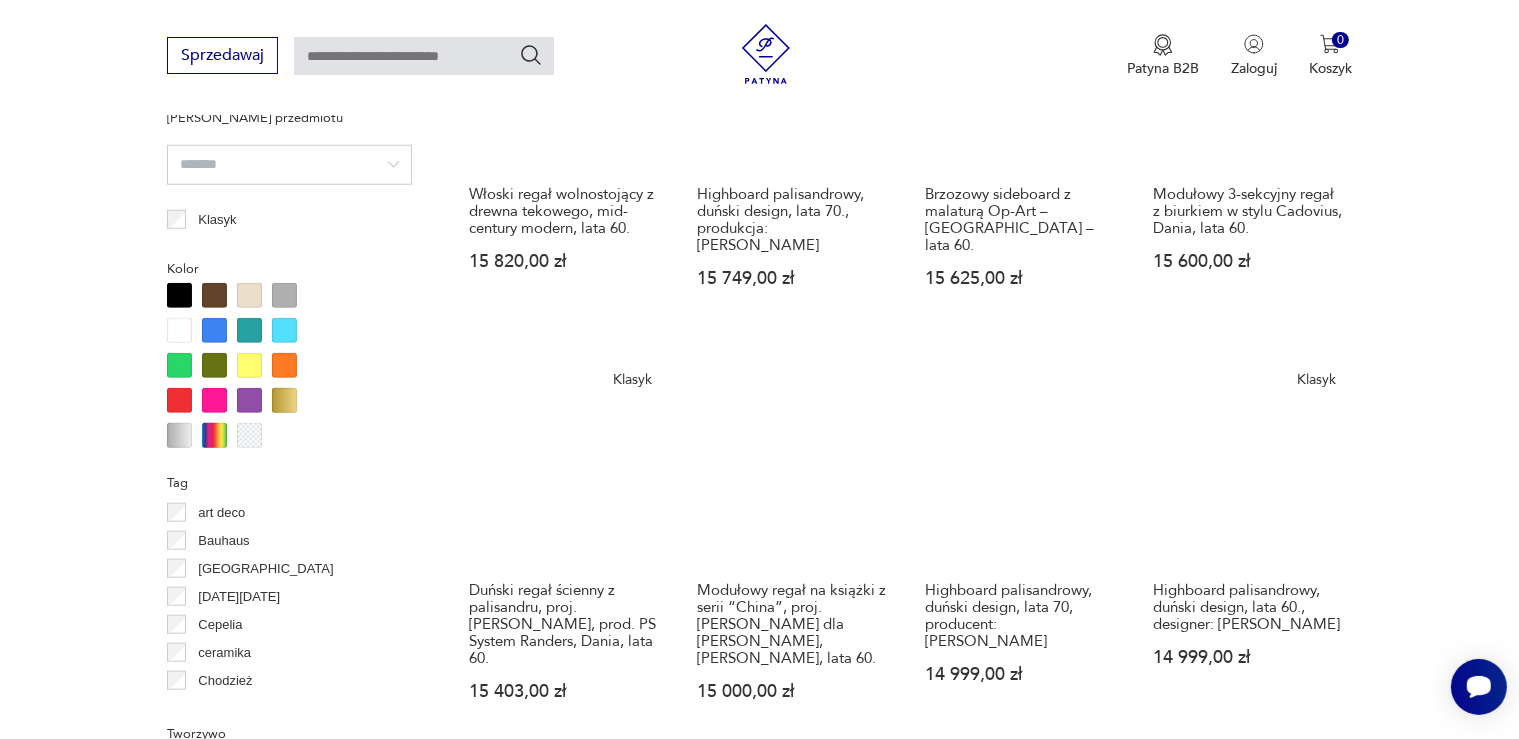 scroll, scrollTop: 2009, scrollLeft: 0, axis: vertical 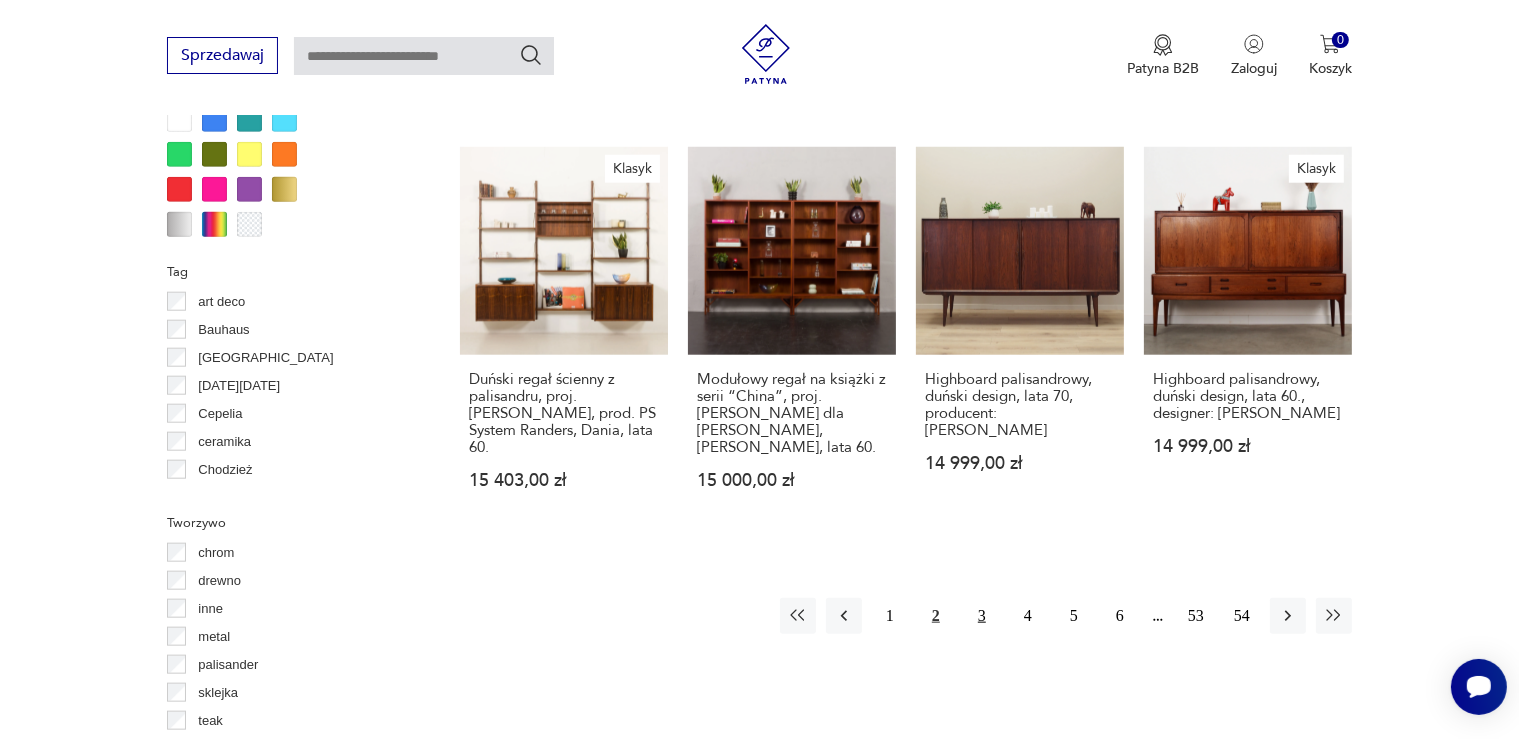 click on "3" at bounding box center [982, 616] 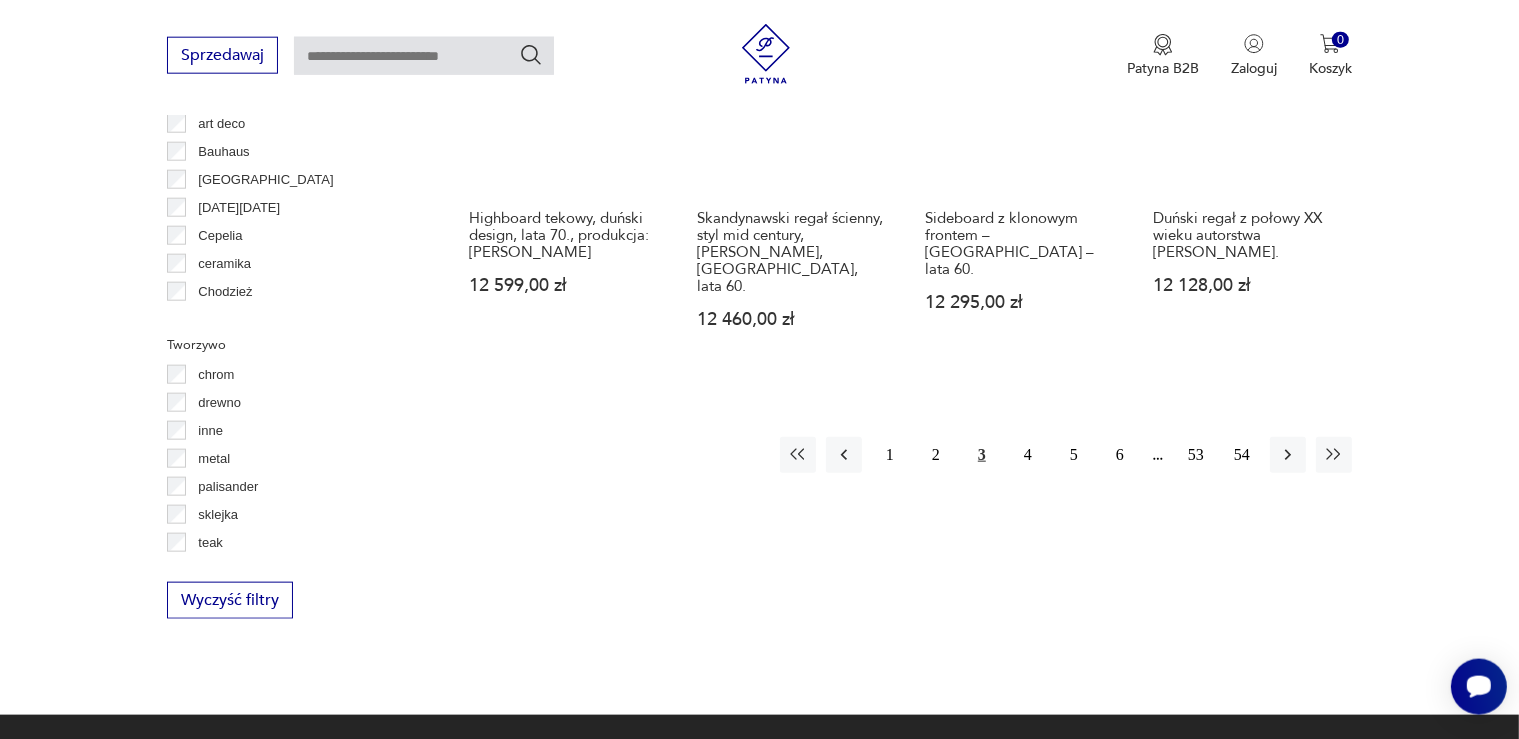 scroll, scrollTop: 2220, scrollLeft: 0, axis: vertical 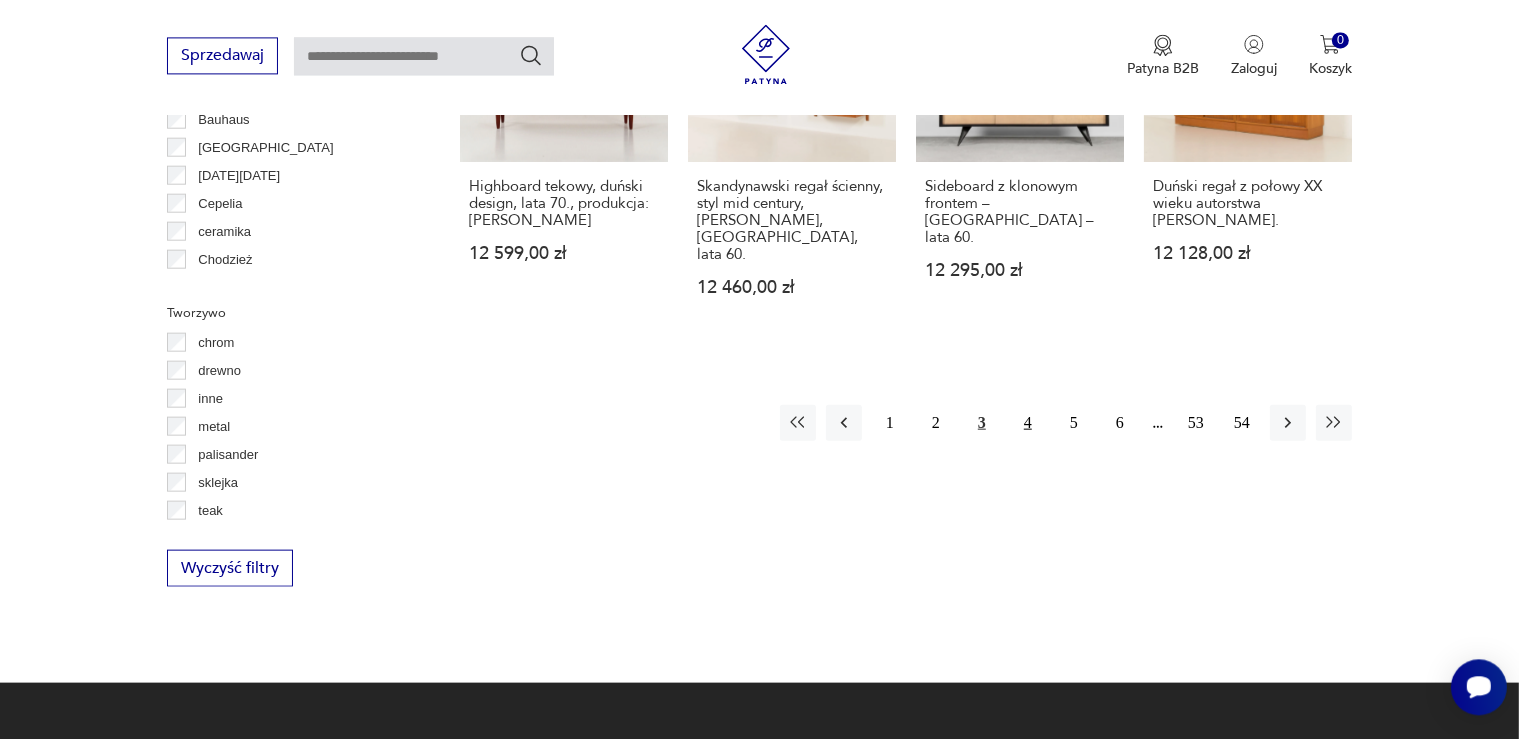click on "4" at bounding box center (1028, 422) 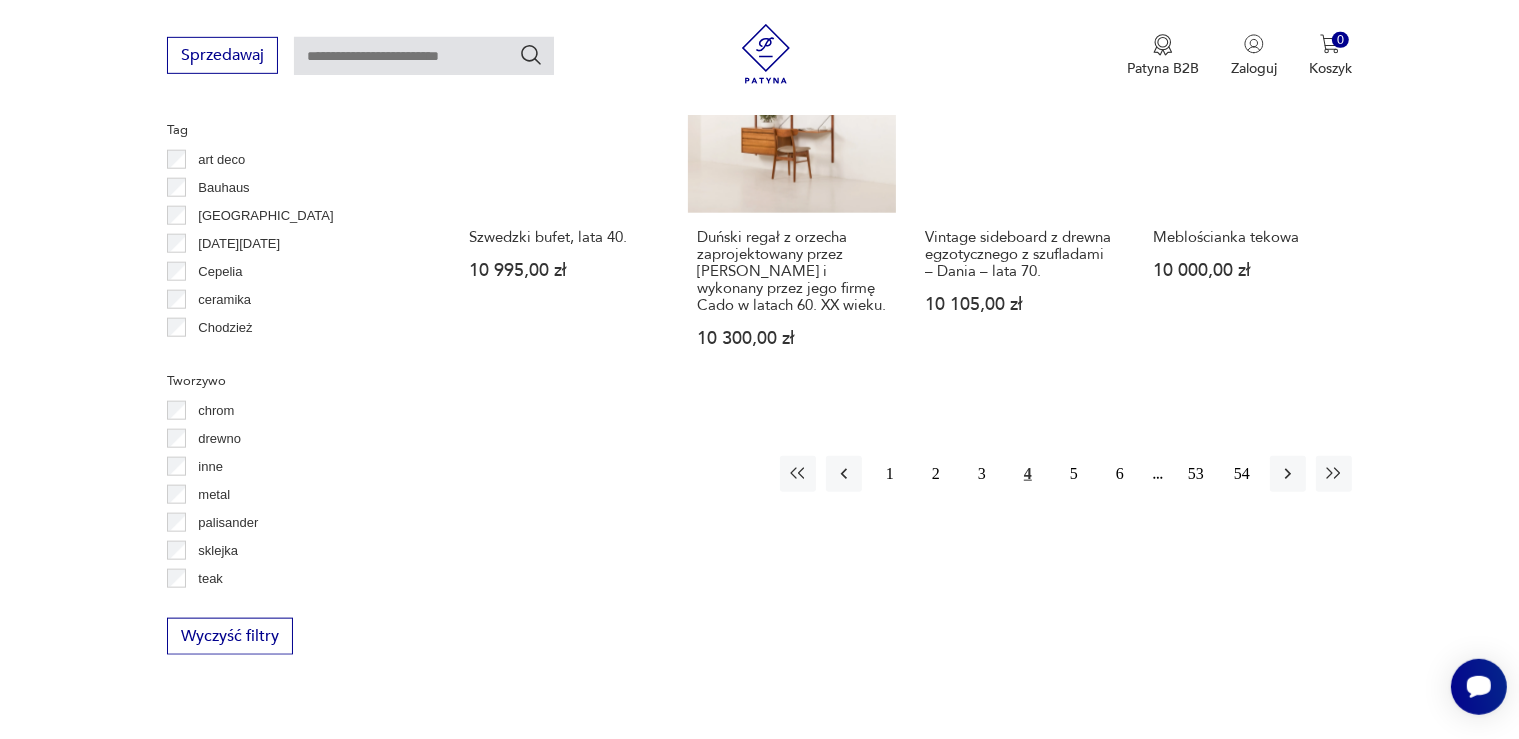 scroll, scrollTop: 2220, scrollLeft: 0, axis: vertical 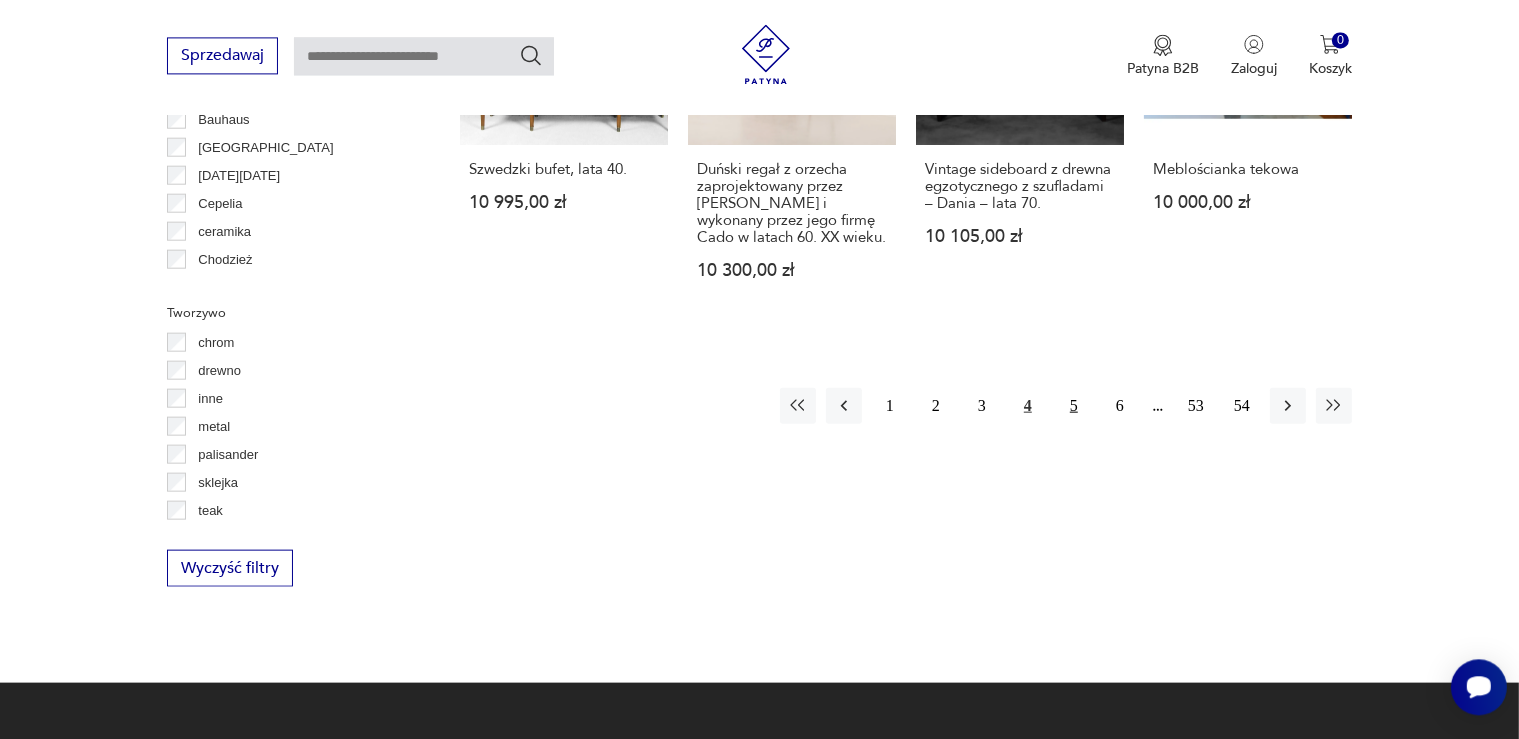 click on "5" at bounding box center [1074, 405] 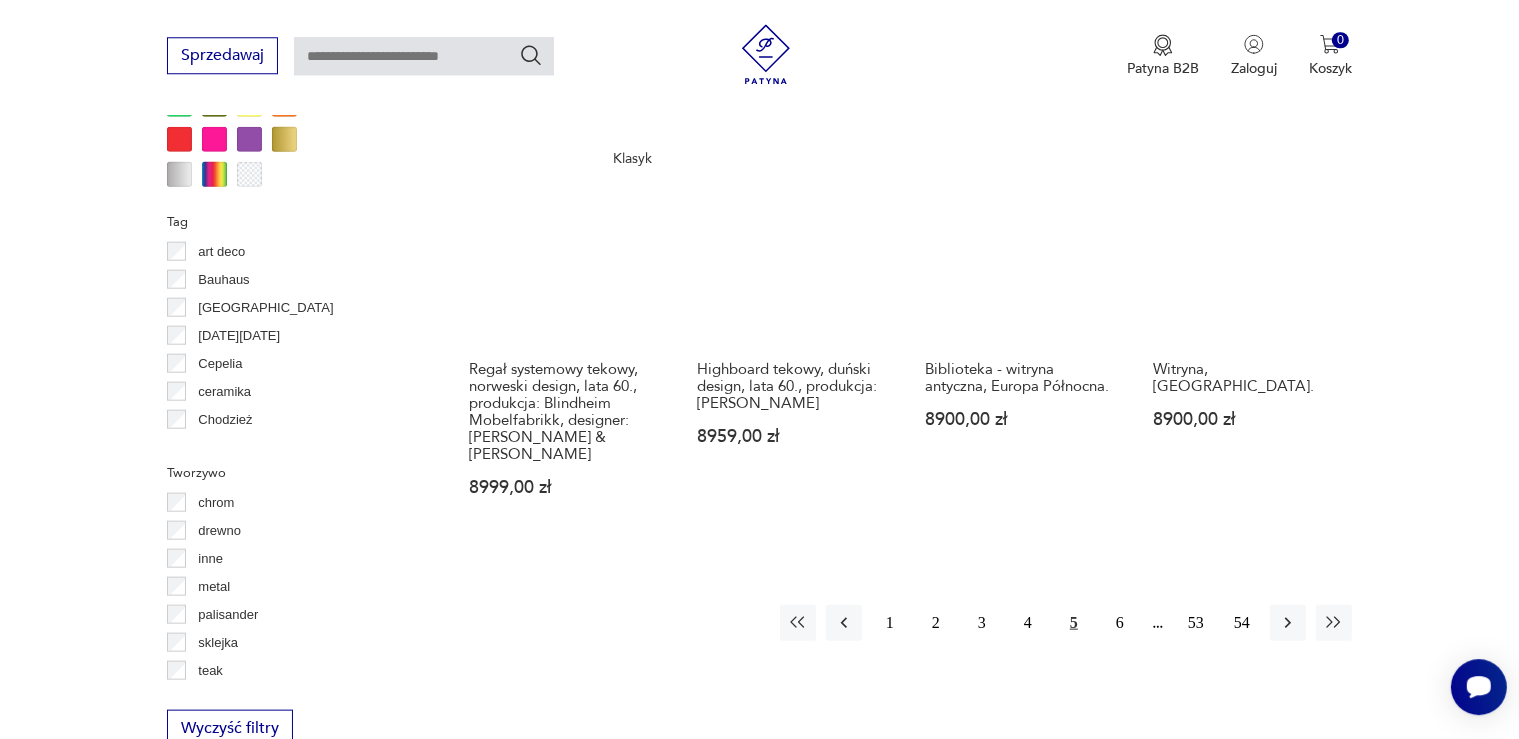 scroll, scrollTop: 2220, scrollLeft: 0, axis: vertical 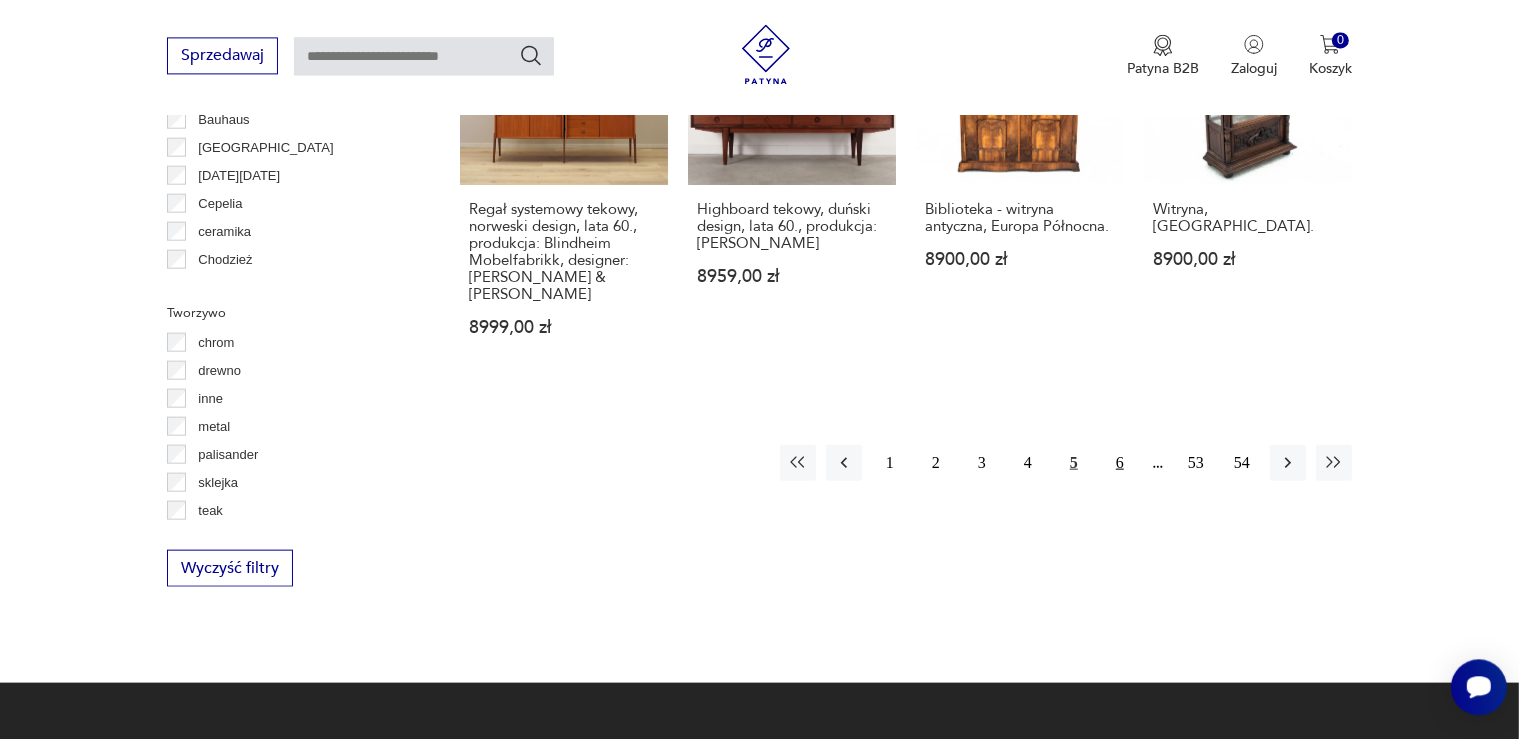 click on "6" at bounding box center (1120, 462) 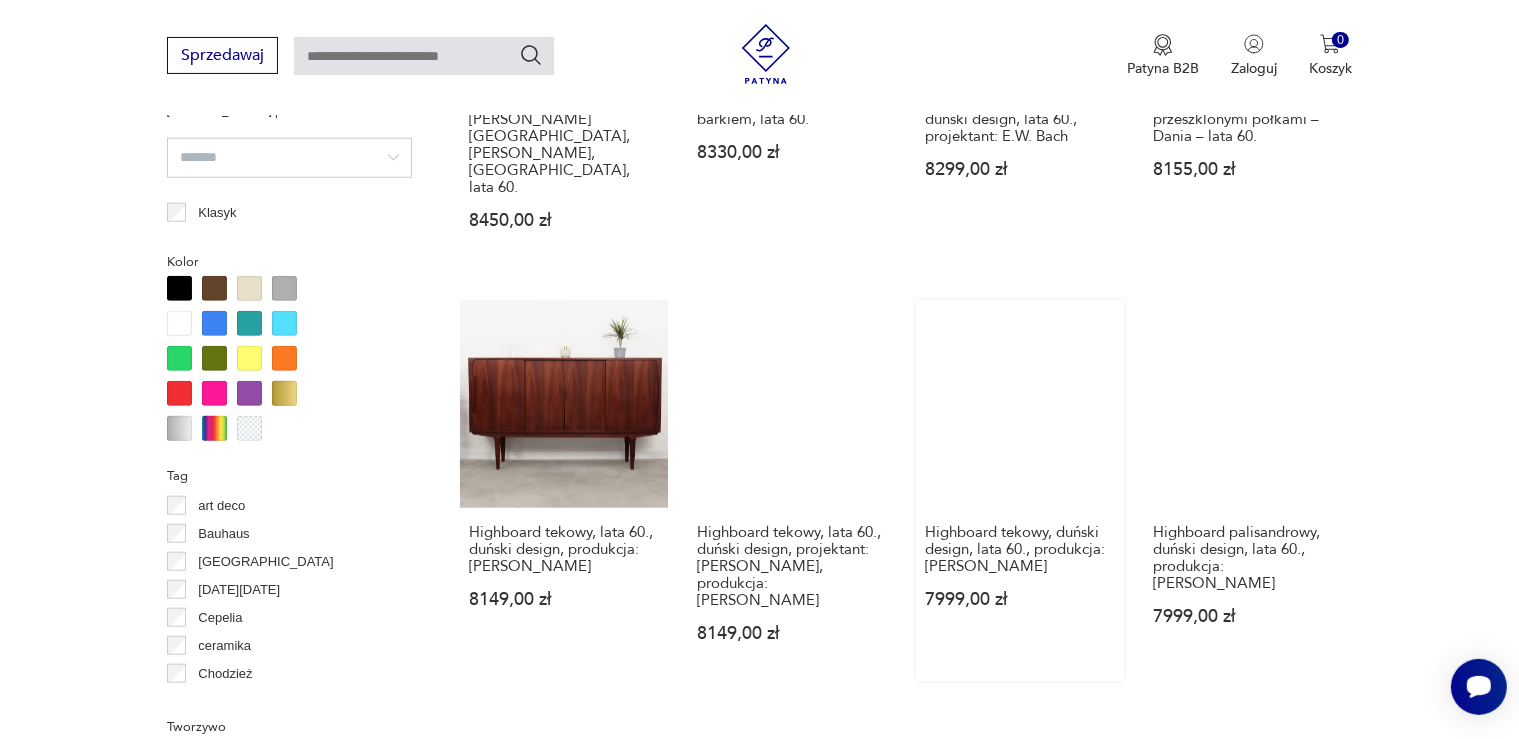 scroll, scrollTop: 1796, scrollLeft: 0, axis: vertical 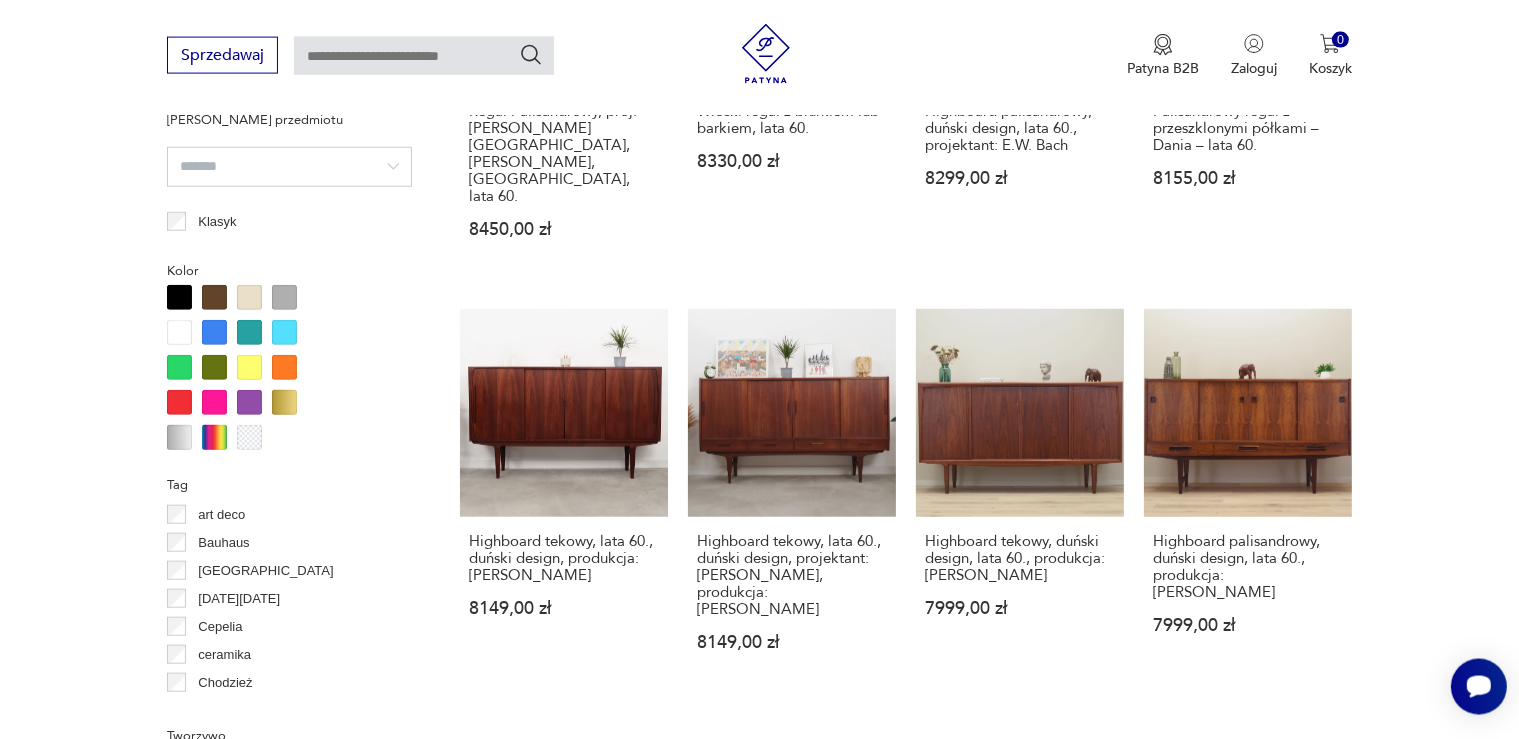click on "7" at bounding box center (1120, 778) 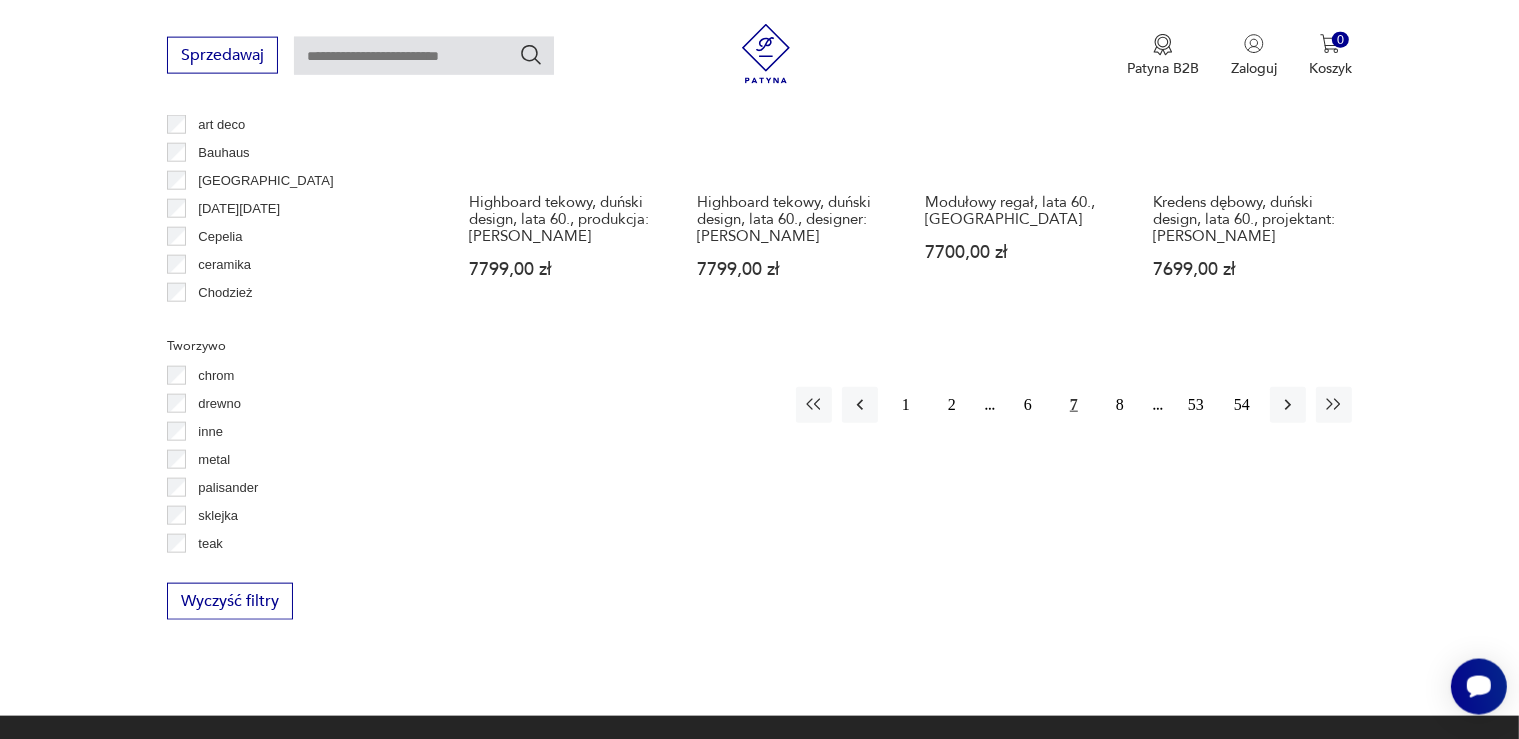 scroll, scrollTop: 2220, scrollLeft: 0, axis: vertical 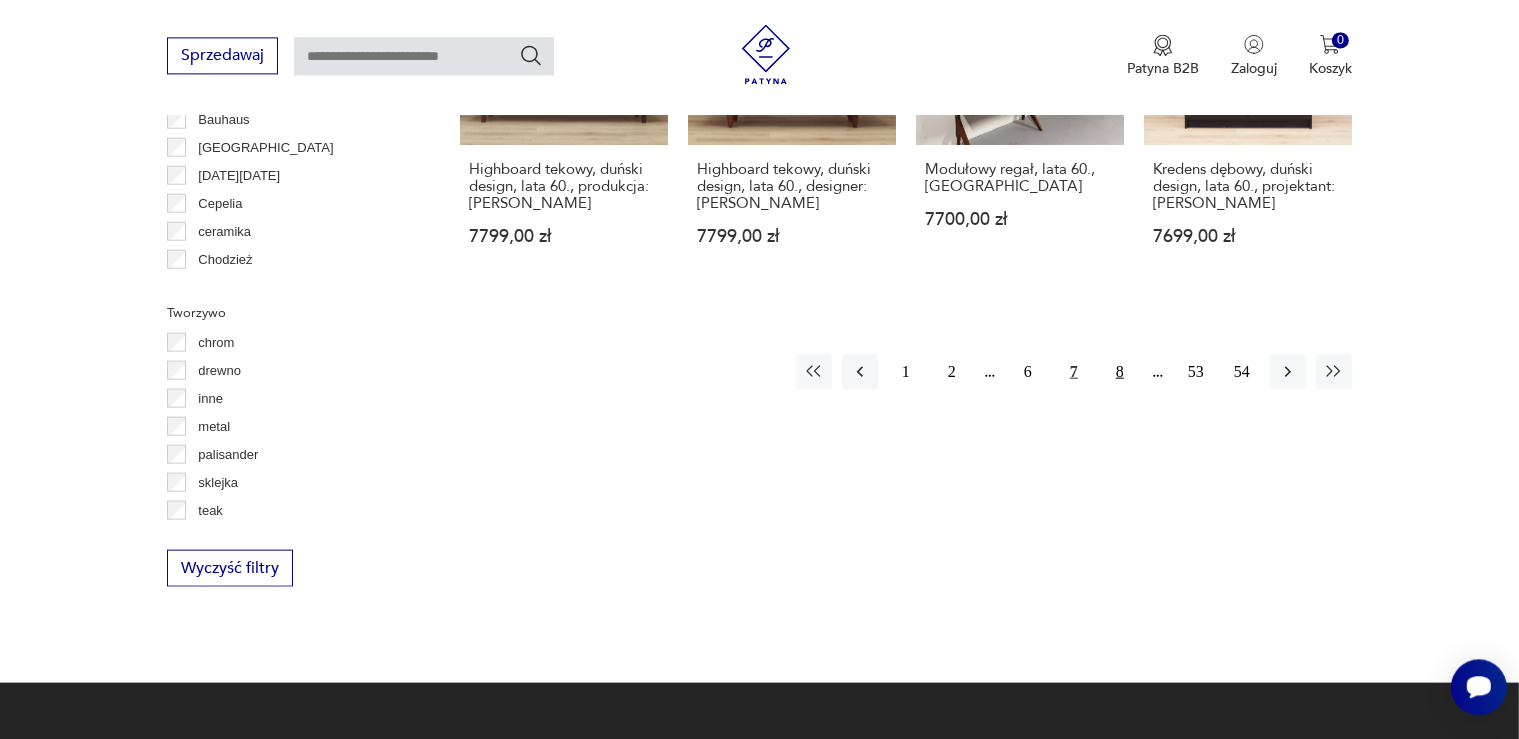 click on "8" at bounding box center (1120, 371) 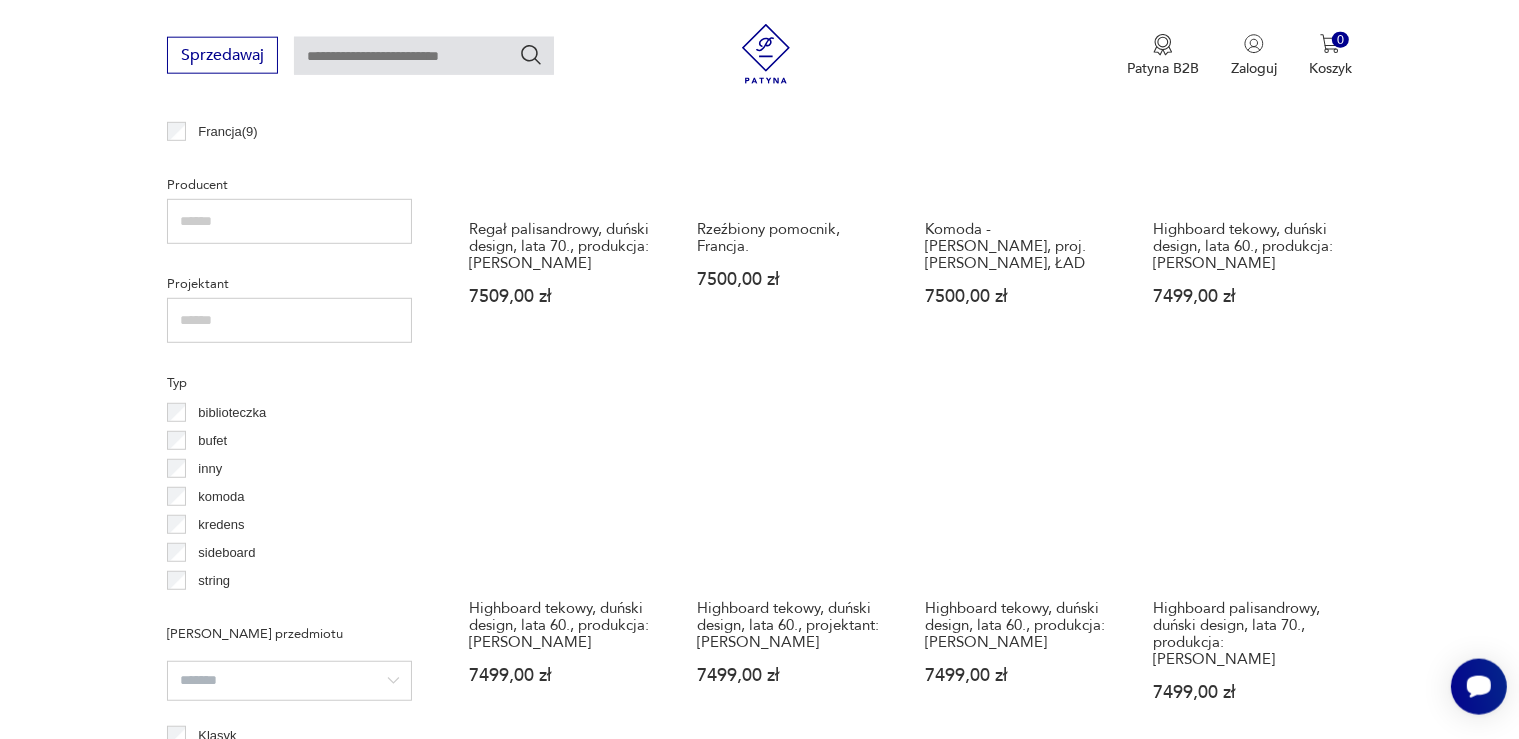 scroll, scrollTop: 1164, scrollLeft: 0, axis: vertical 